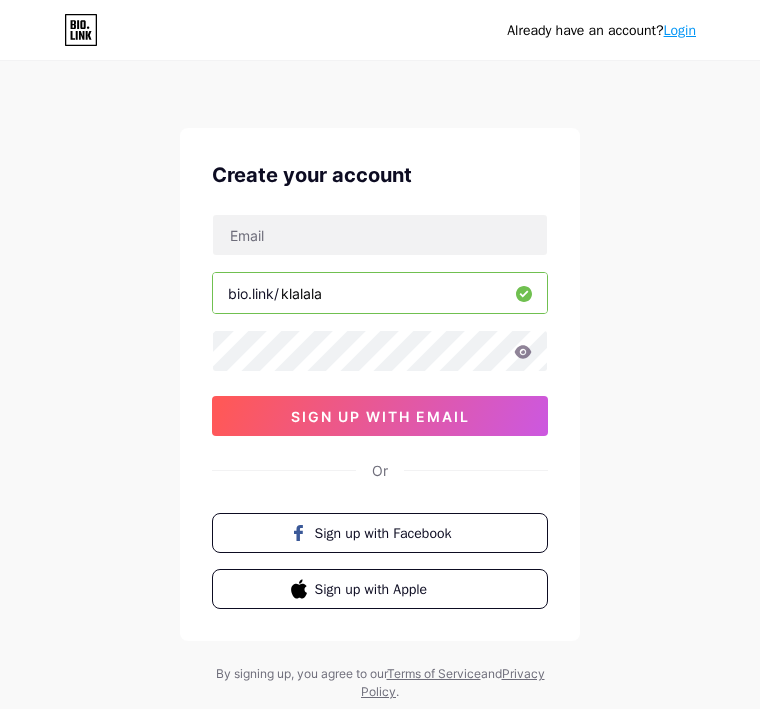 scroll, scrollTop: 152, scrollLeft: 0, axis: vertical 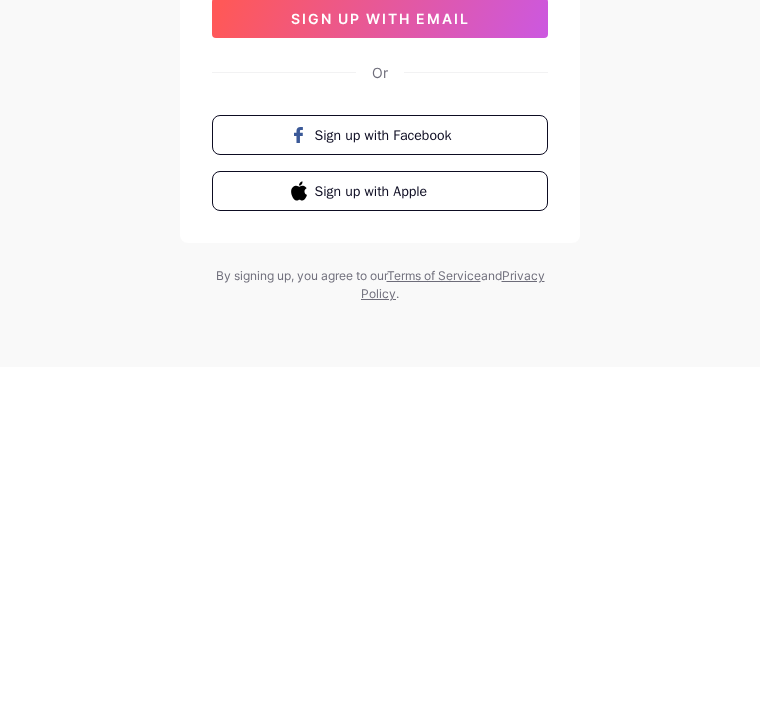 click on "Sign up with Apple" at bounding box center [392, 533] 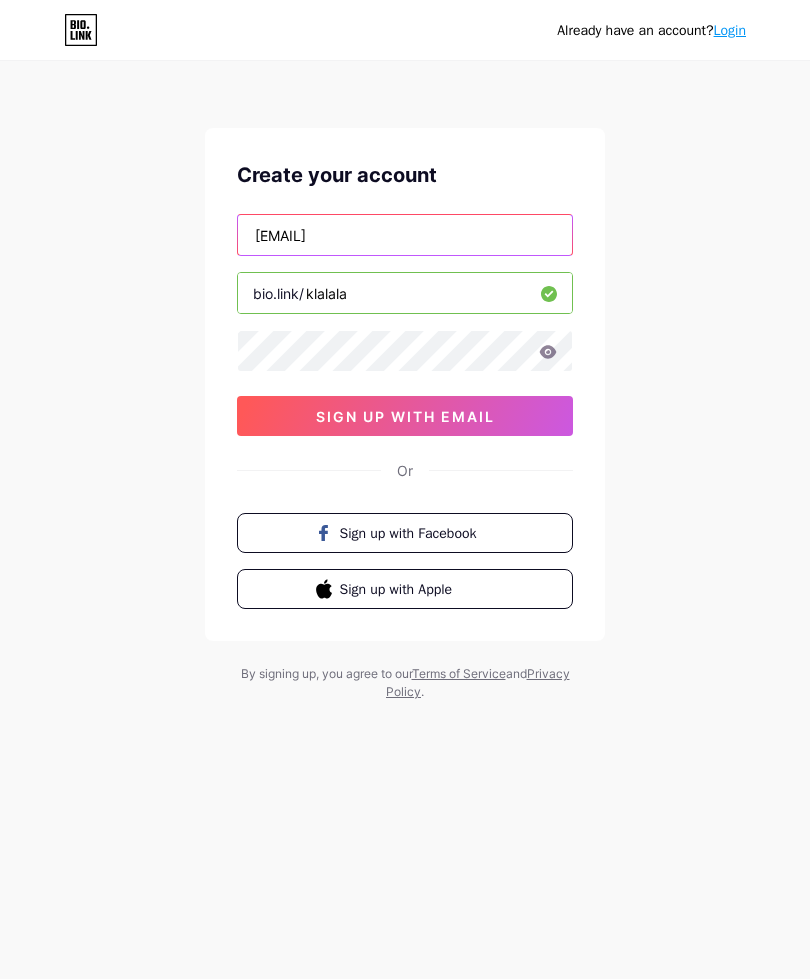type on "hydrthjinat@gmail.com" 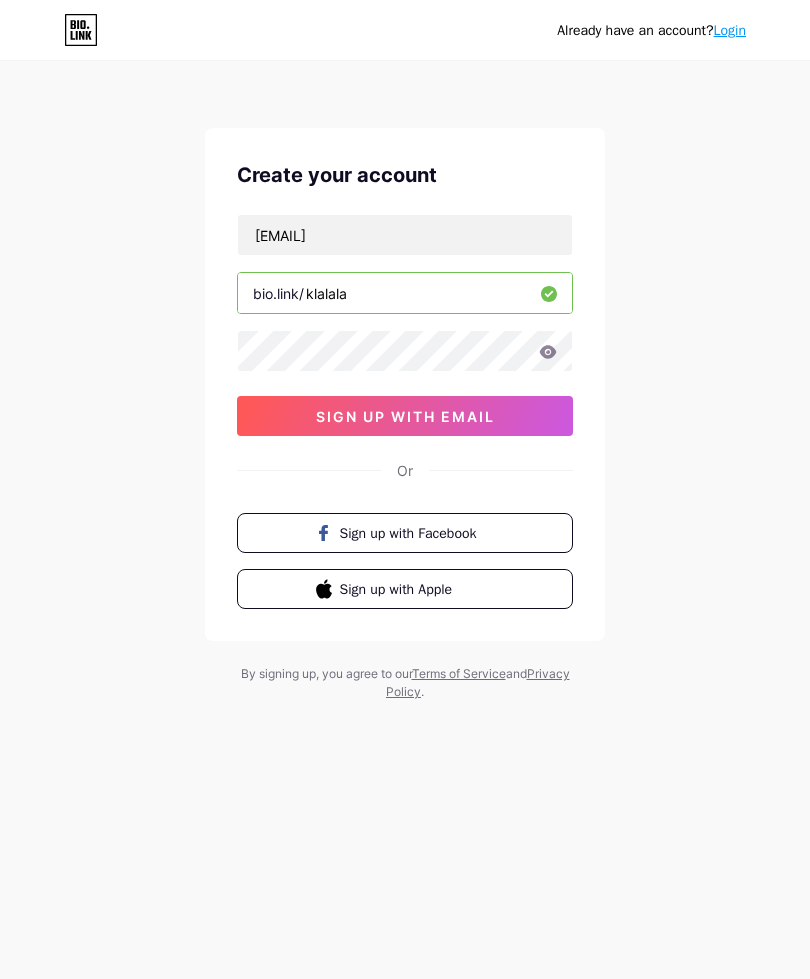click on "sign up with email" at bounding box center (405, 416) 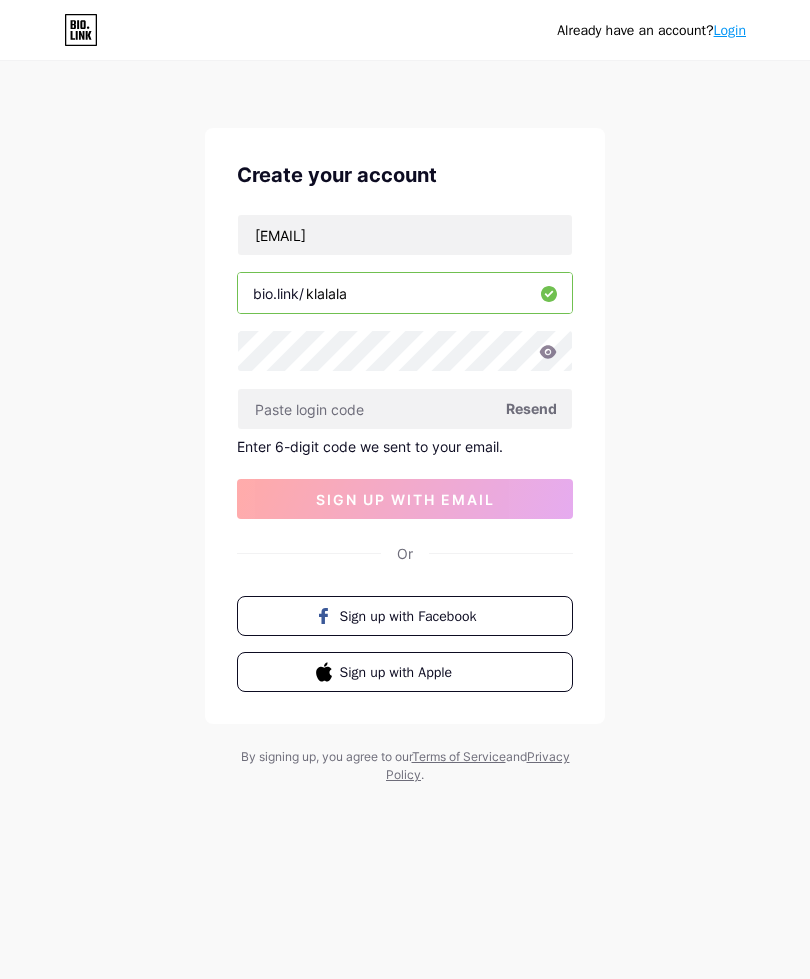 click at bounding box center (405, 409) 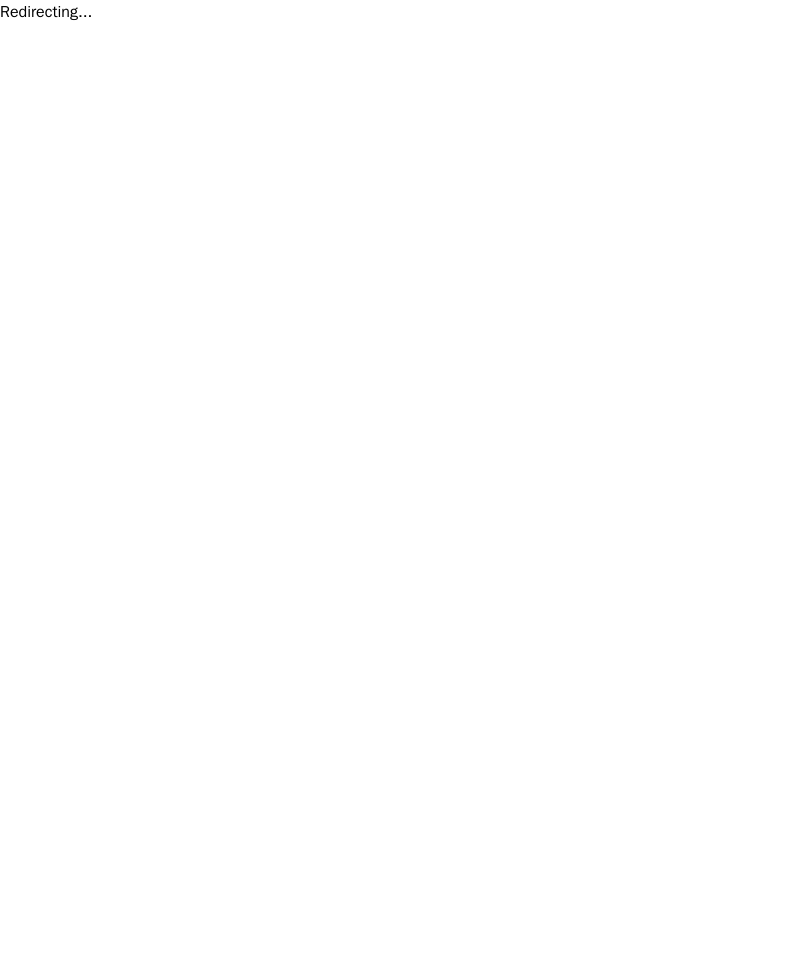 scroll, scrollTop: 0, scrollLeft: 0, axis: both 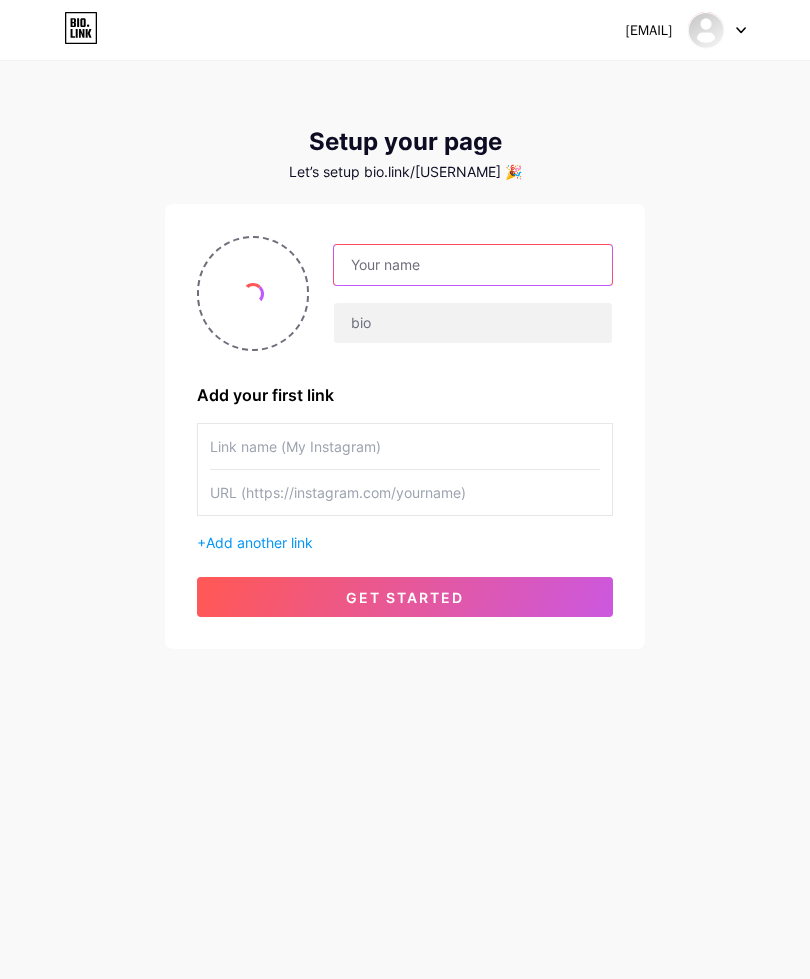 click at bounding box center [473, 265] 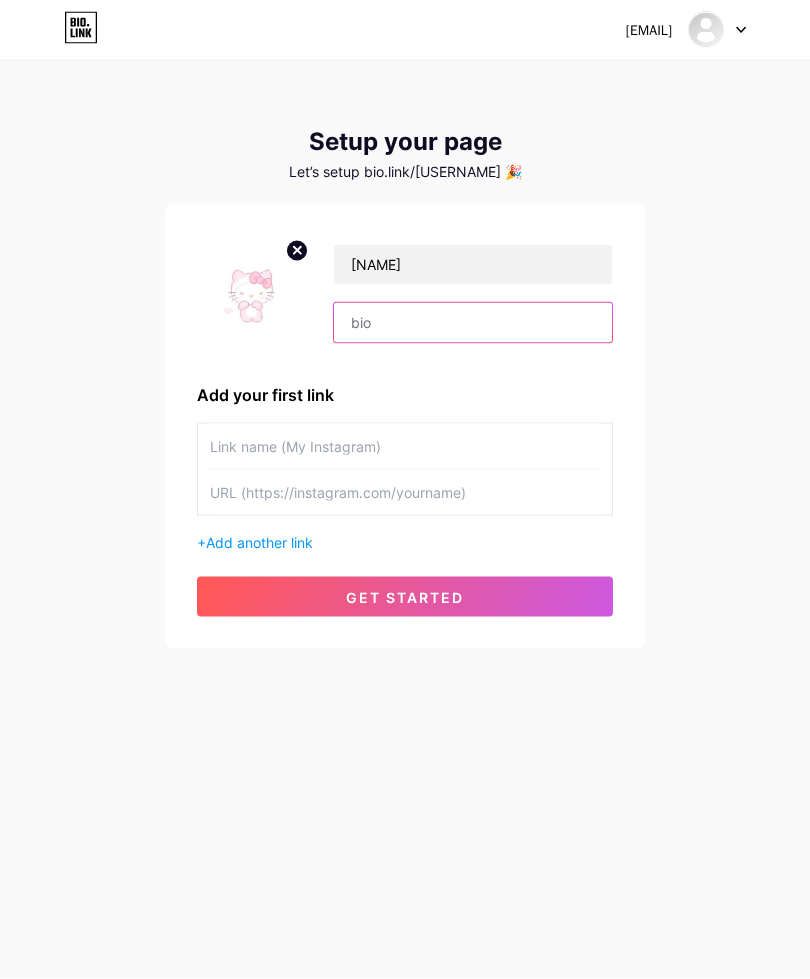 click at bounding box center (473, 323) 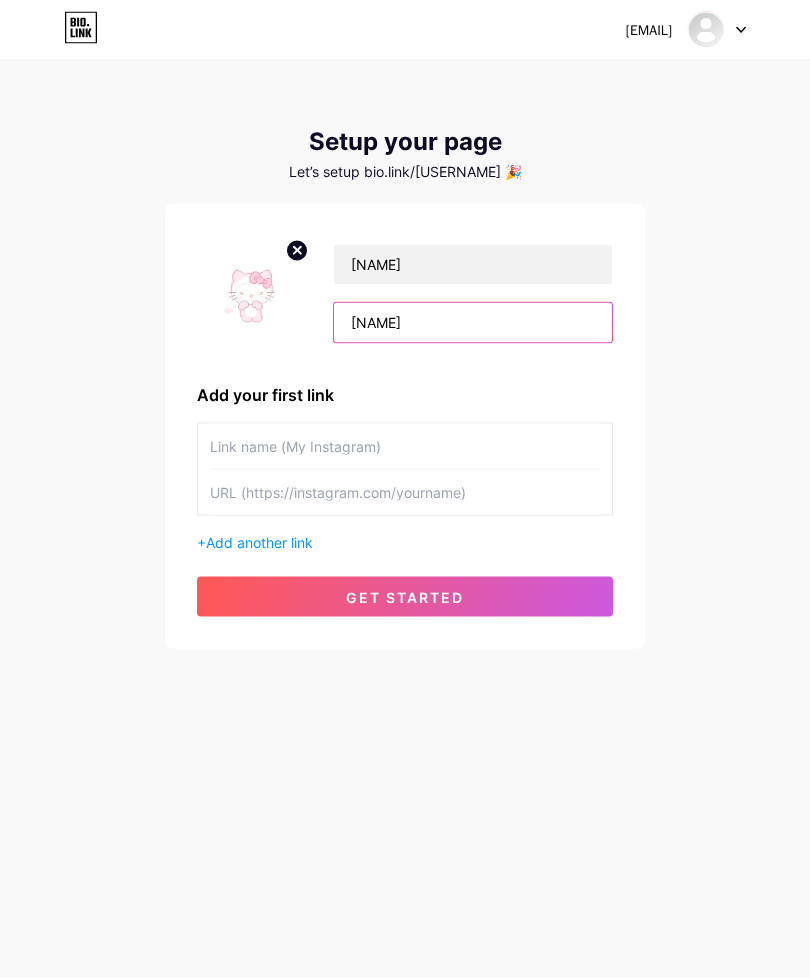 type on "JNt" 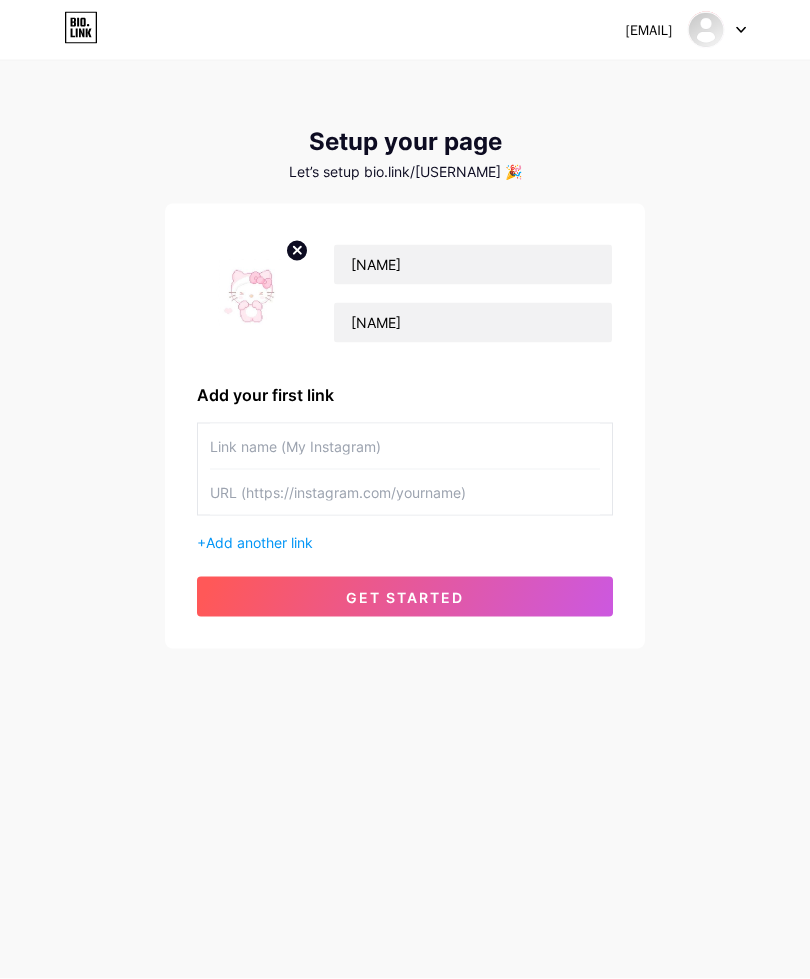 click at bounding box center [405, 446] 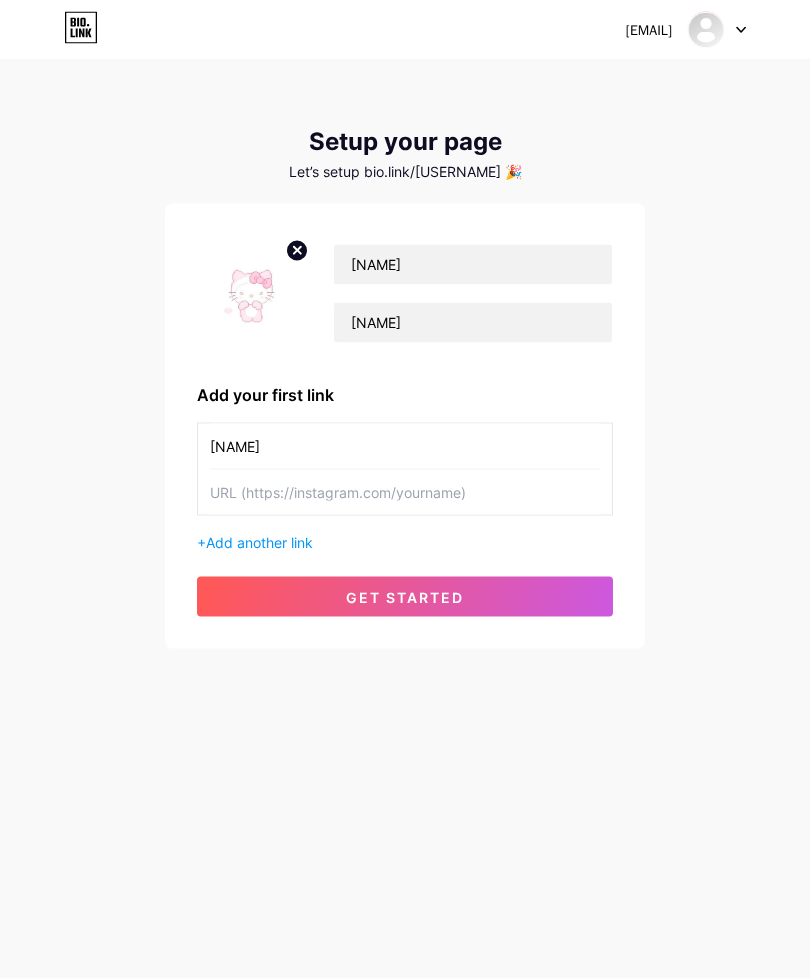type on "Josjsn" 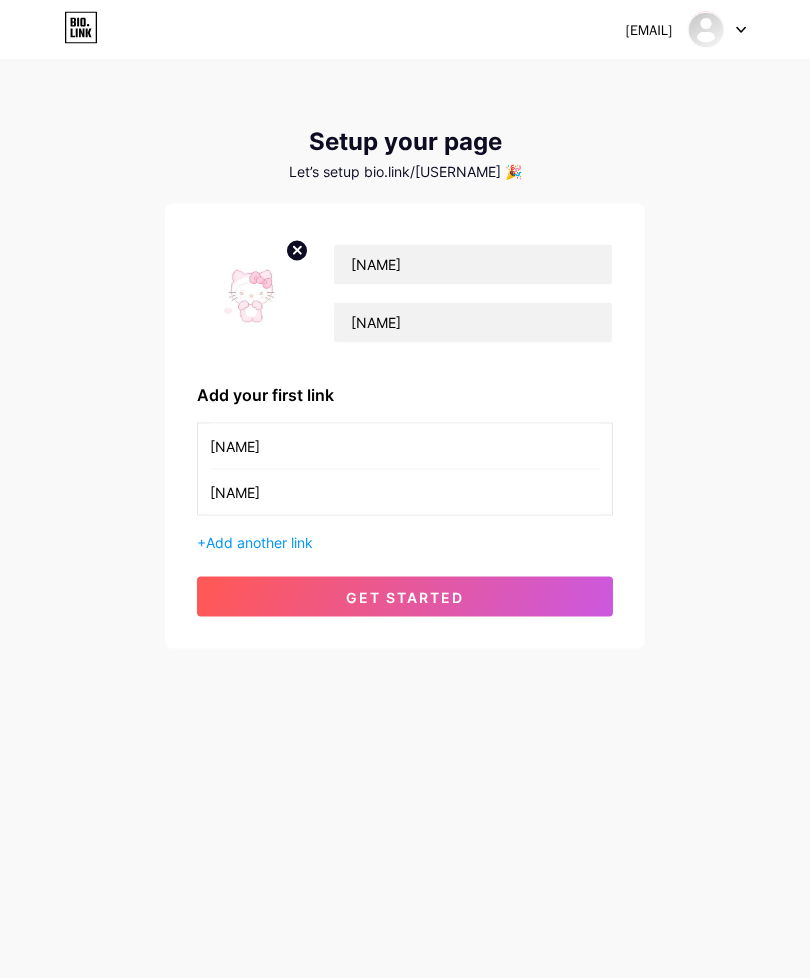 click on "get started" at bounding box center [405, 597] 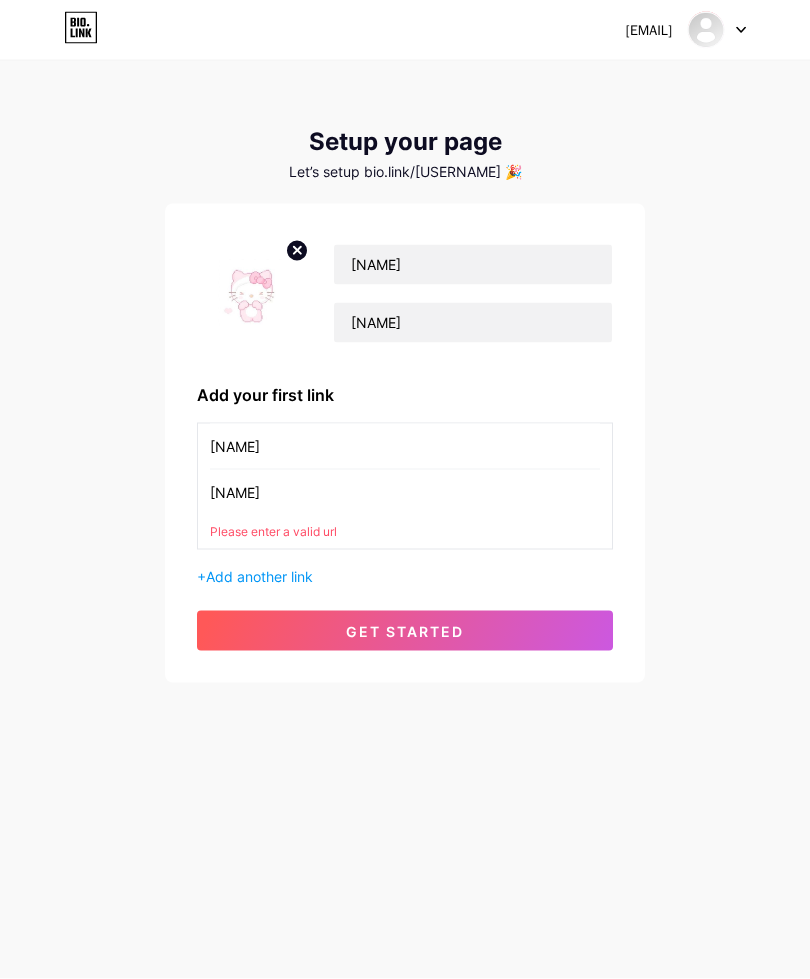 click on "Gxhdixj" at bounding box center (405, 446) 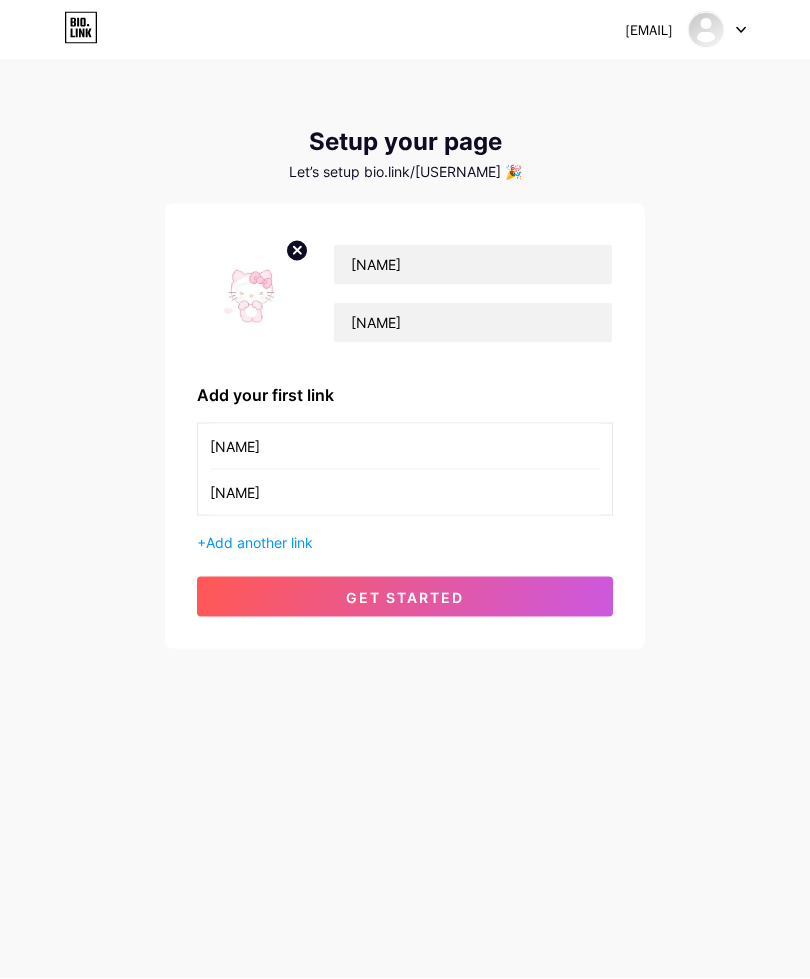 type on "@janat_67" 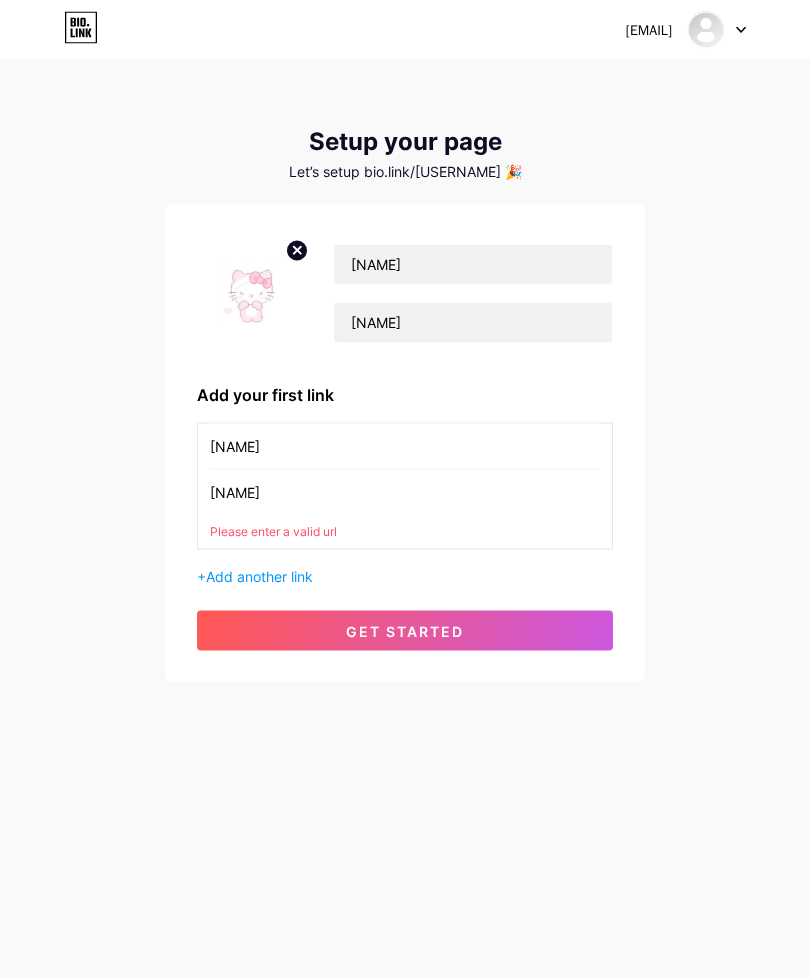 click on "get started" at bounding box center (405, 631) 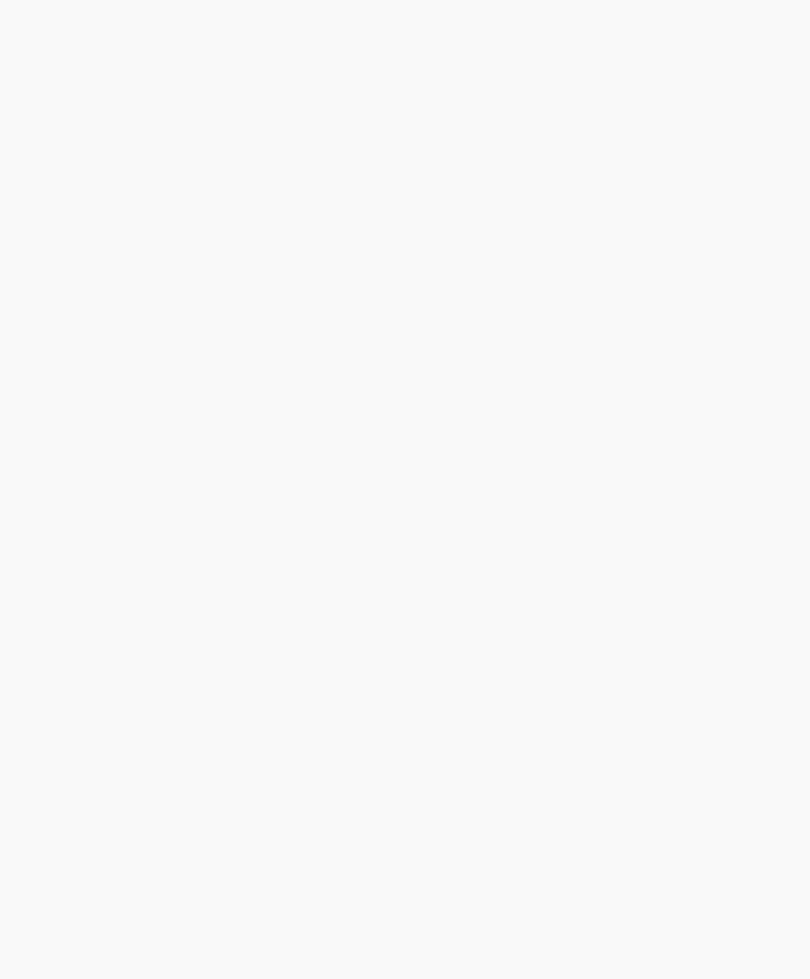 scroll, scrollTop: 4, scrollLeft: 0, axis: vertical 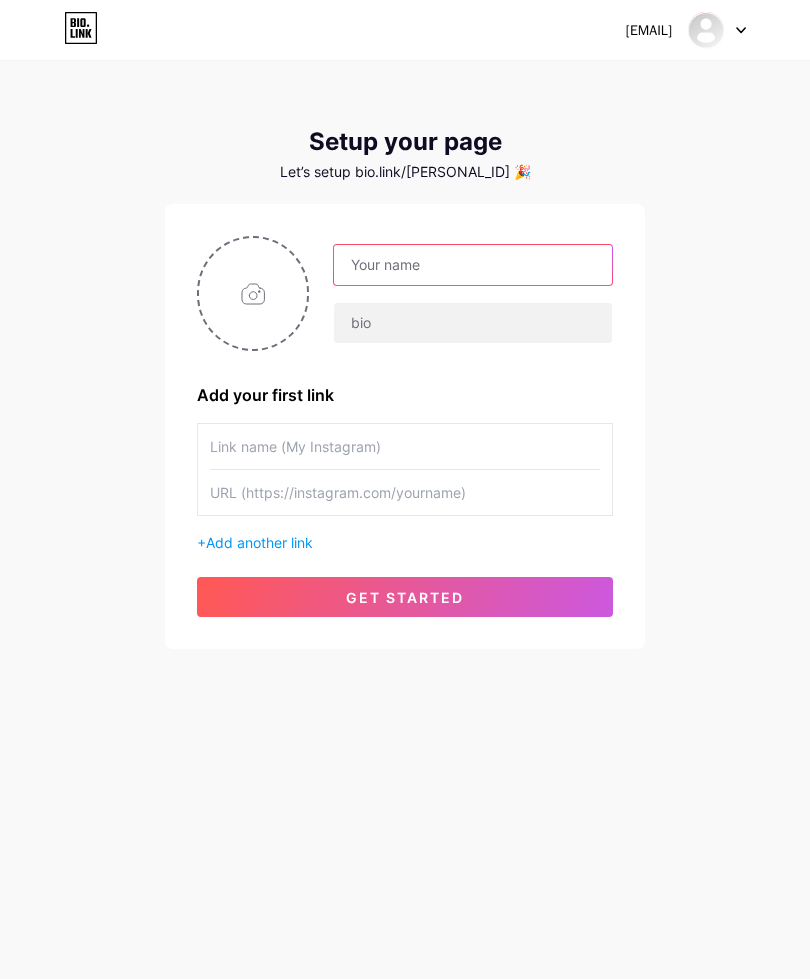 click at bounding box center (473, 265) 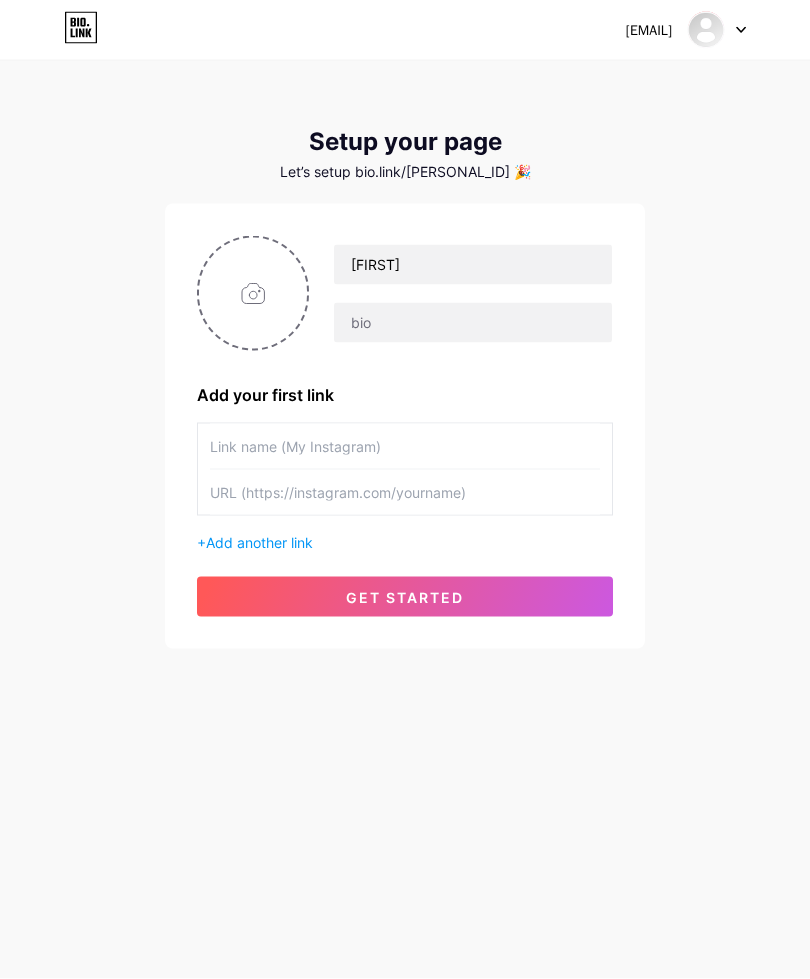 click at bounding box center [253, 293] 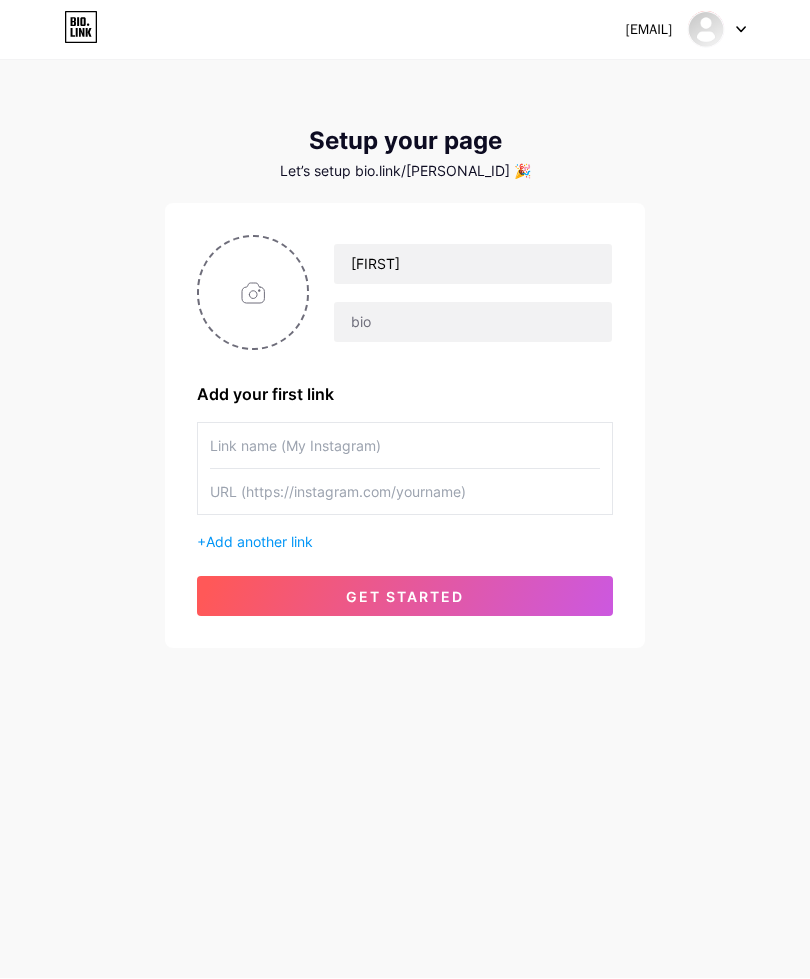 type on "C:\fakepath\IMG_9914.jpeg" 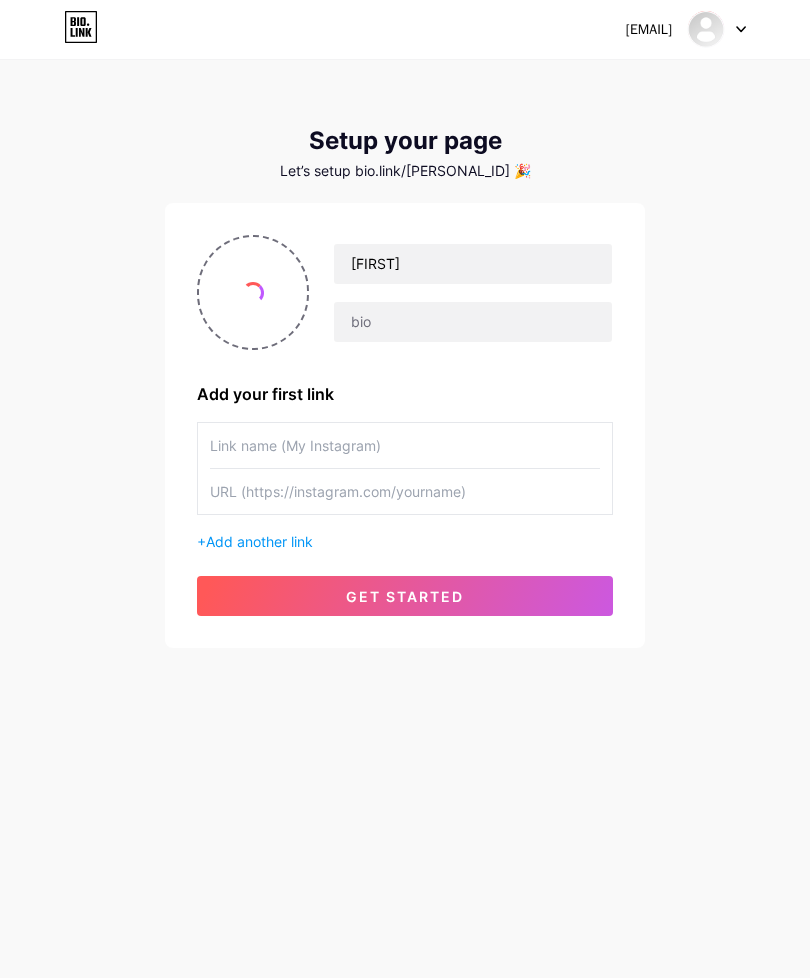 scroll, scrollTop: 1, scrollLeft: 0, axis: vertical 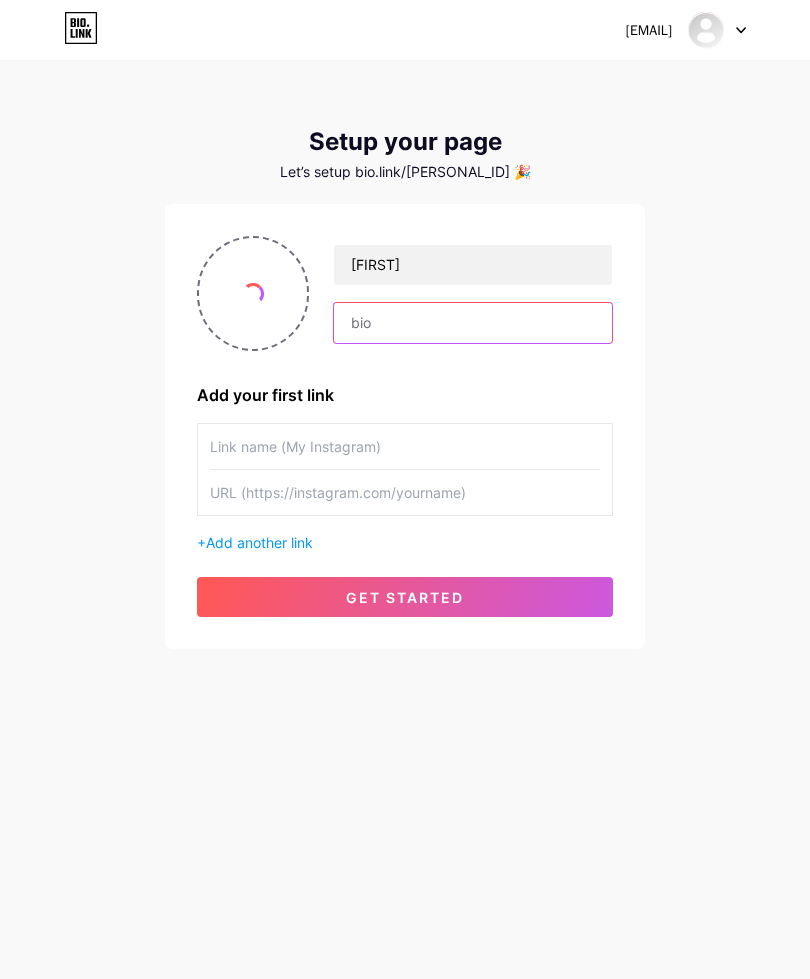 click at bounding box center (473, 323) 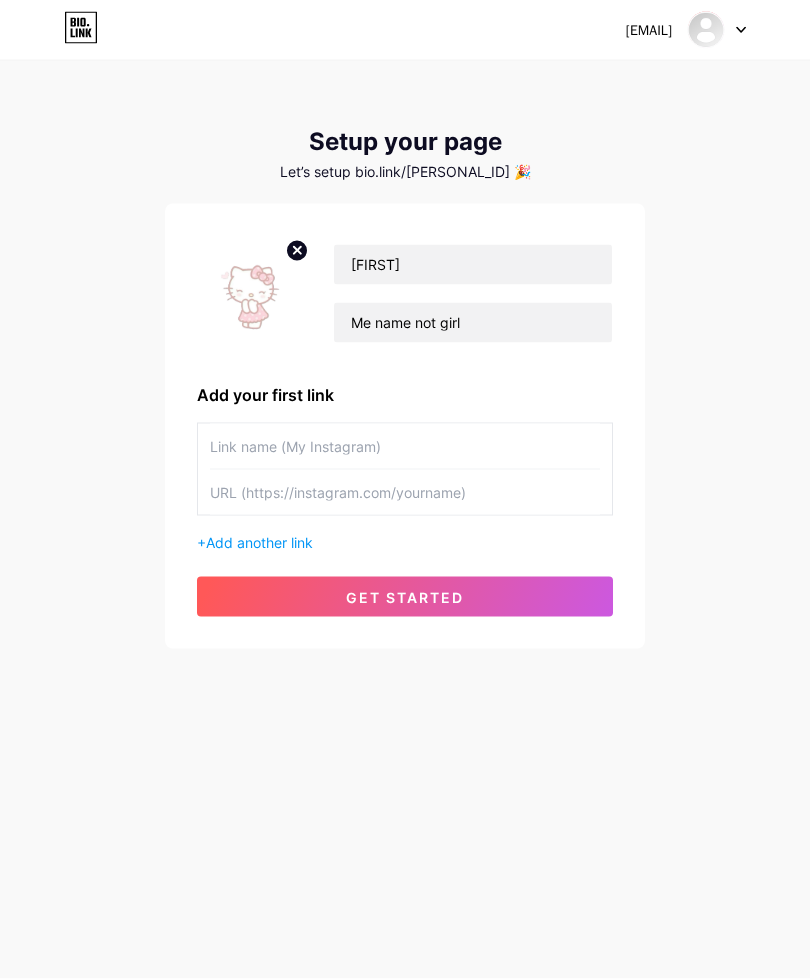 click on "get started" at bounding box center (405, 597) 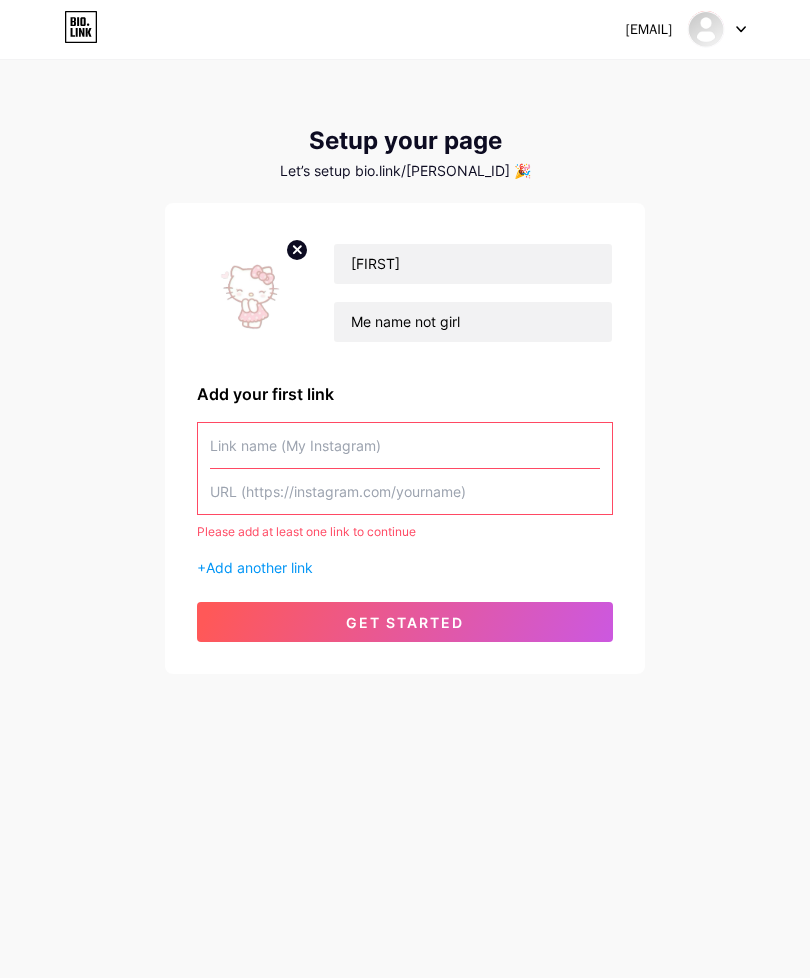 click at bounding box center (405, 446) 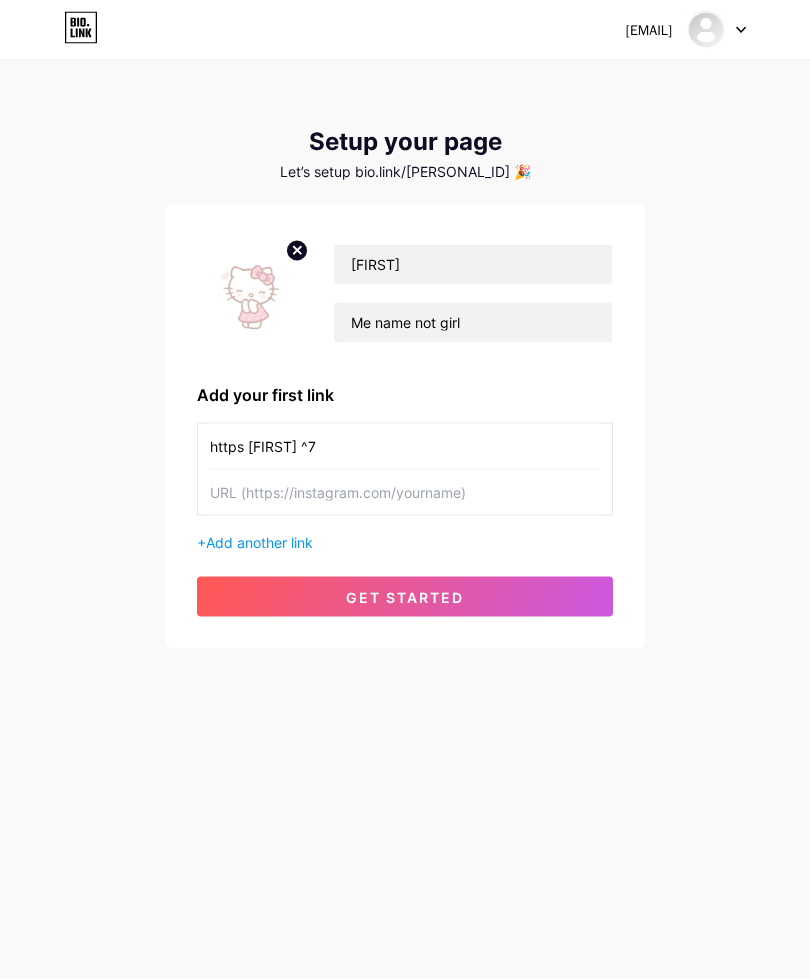 type on "https [FIRST] ^7" 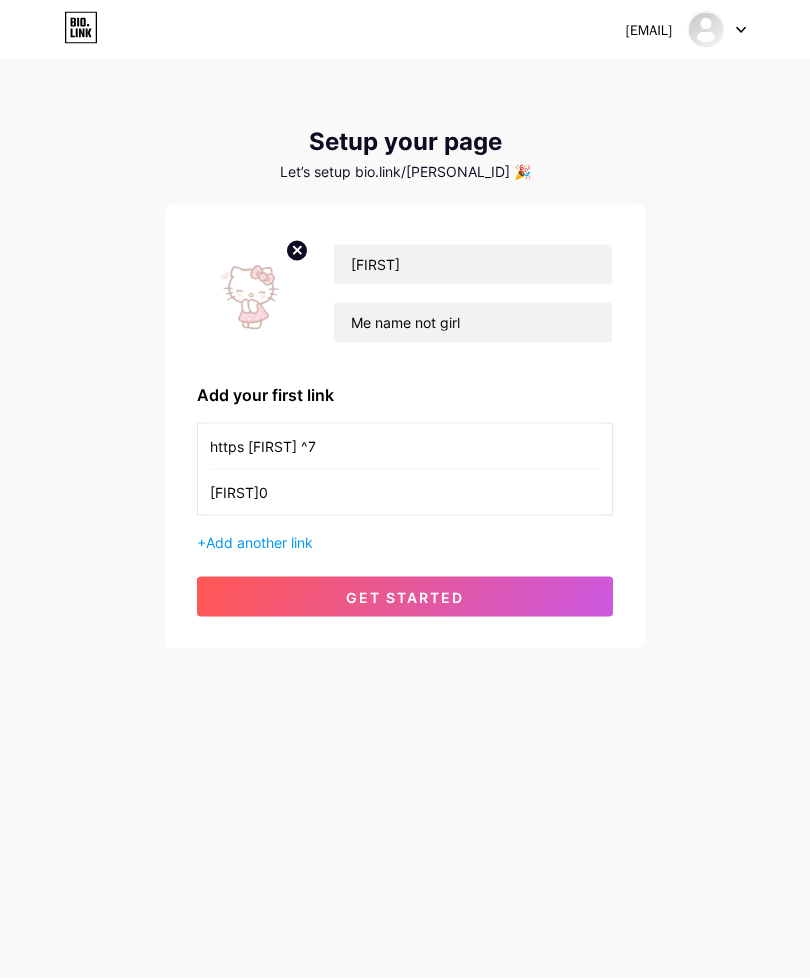 type on "[FIRST]0" 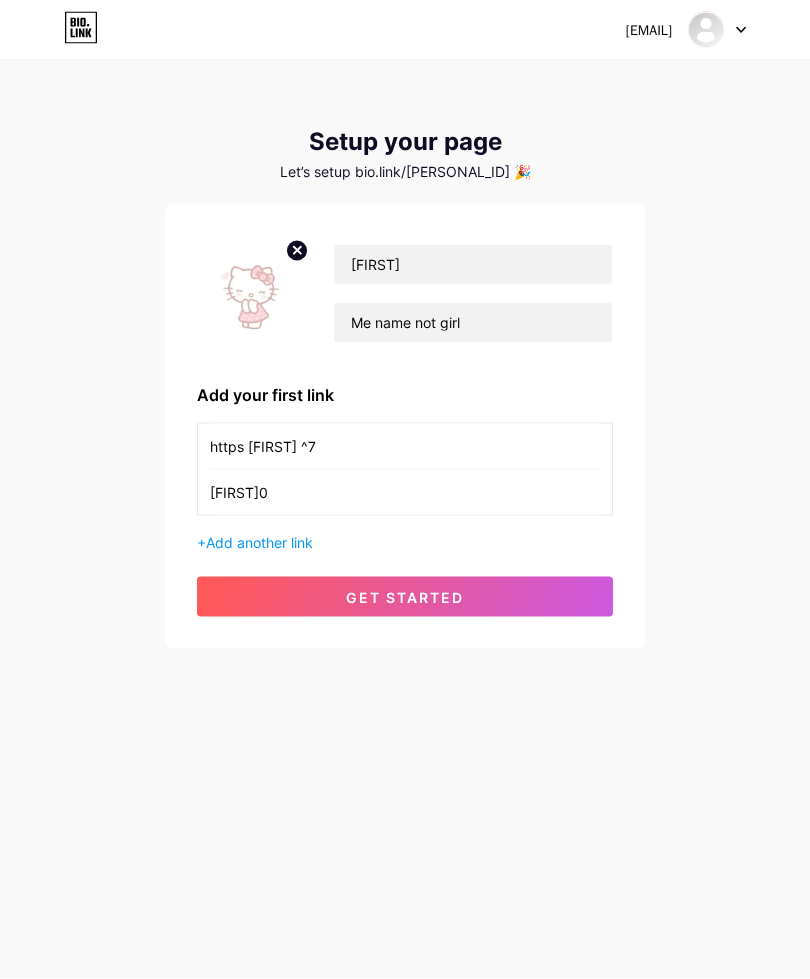 click on "get started" at bounding box center [405, 597] 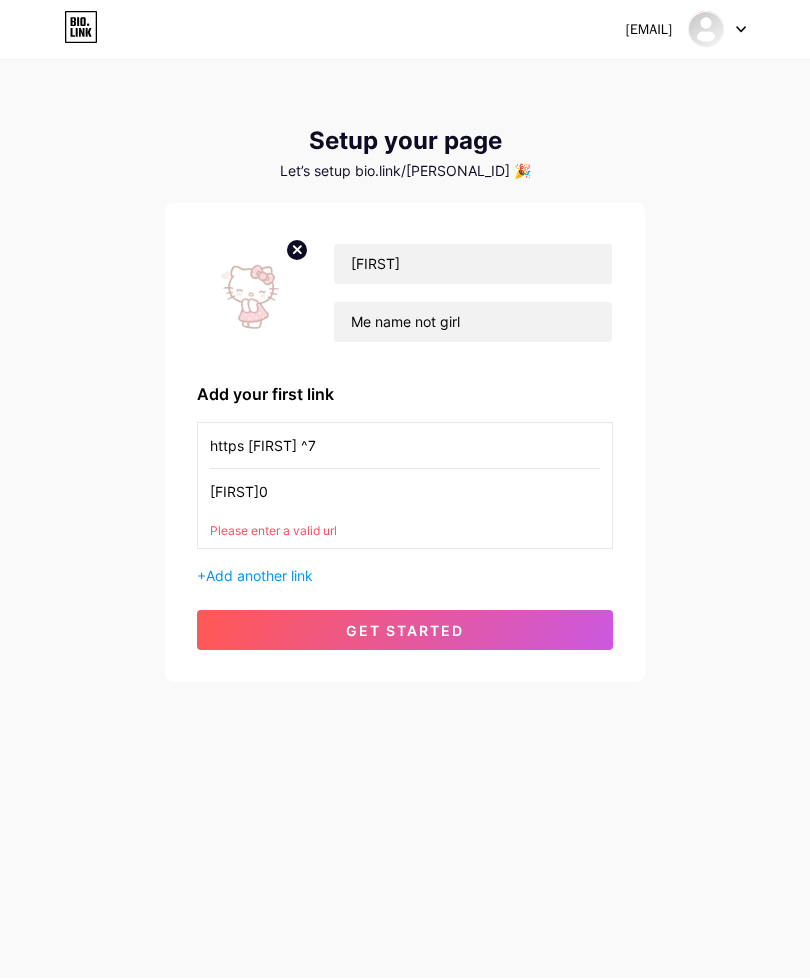 click on "Add another link" at bounding box center (259, 576) 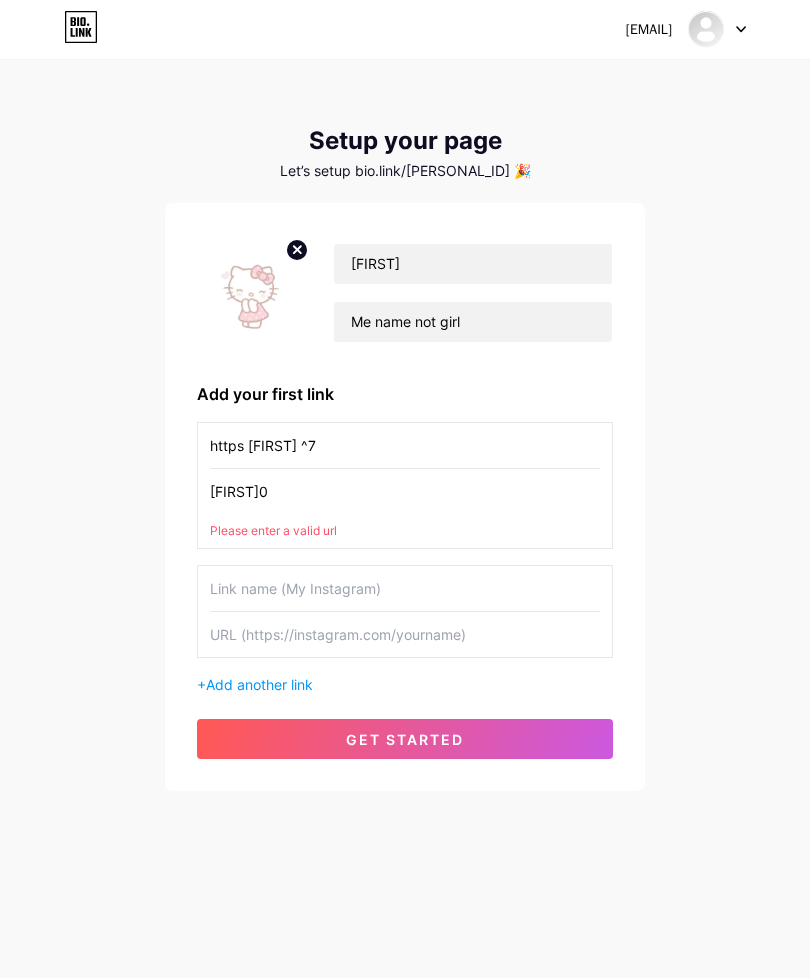 scroll, scrollTop: 1, scrollLeft: 0, axis: vertical 